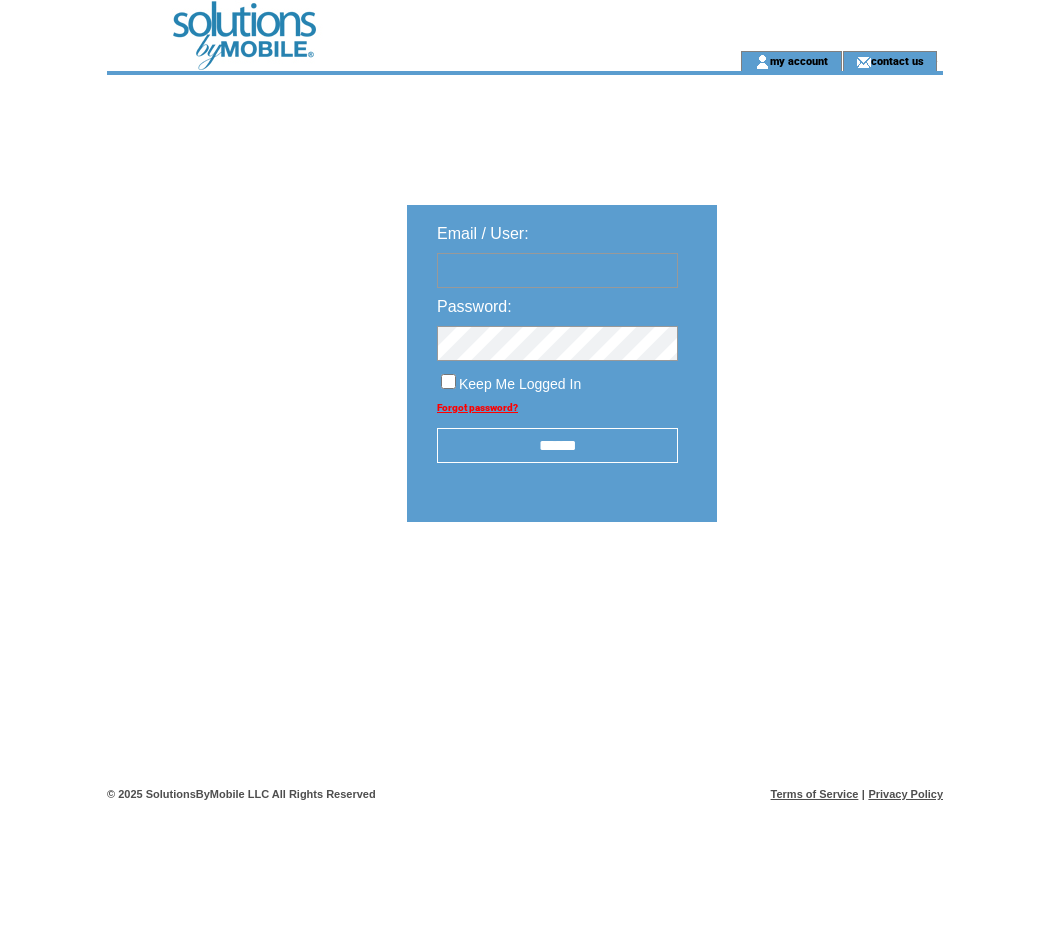 scroll, scrollTop: 0, scrollLeft: 0, axis: both 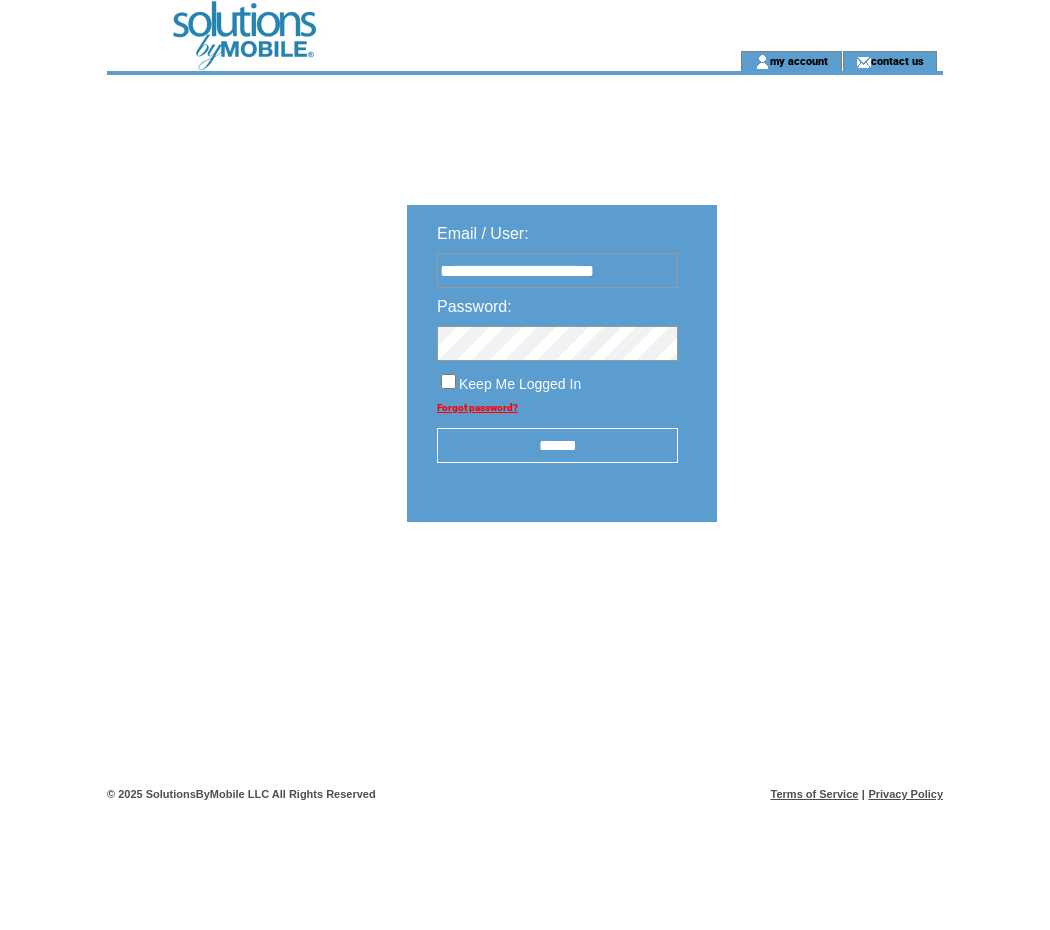 type on "**********" 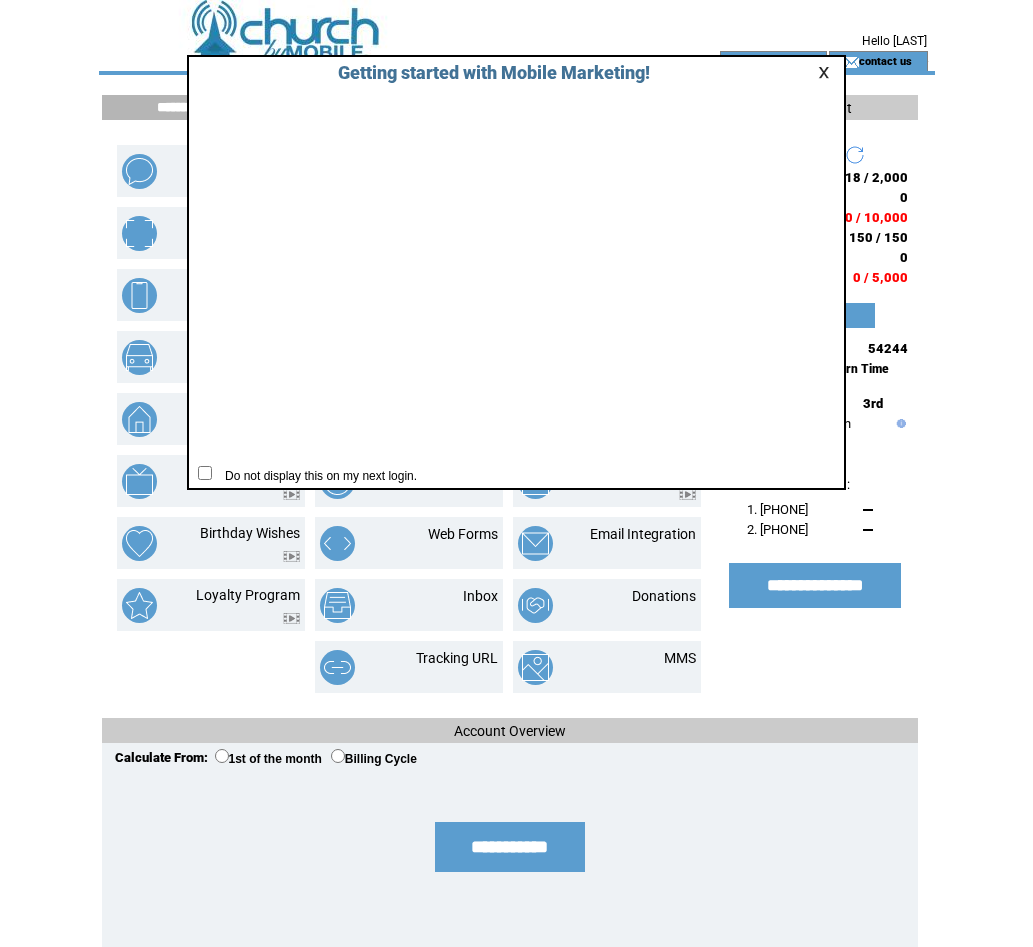 scroll, scrollTop: 0, scrollLeft: 0, axis: both 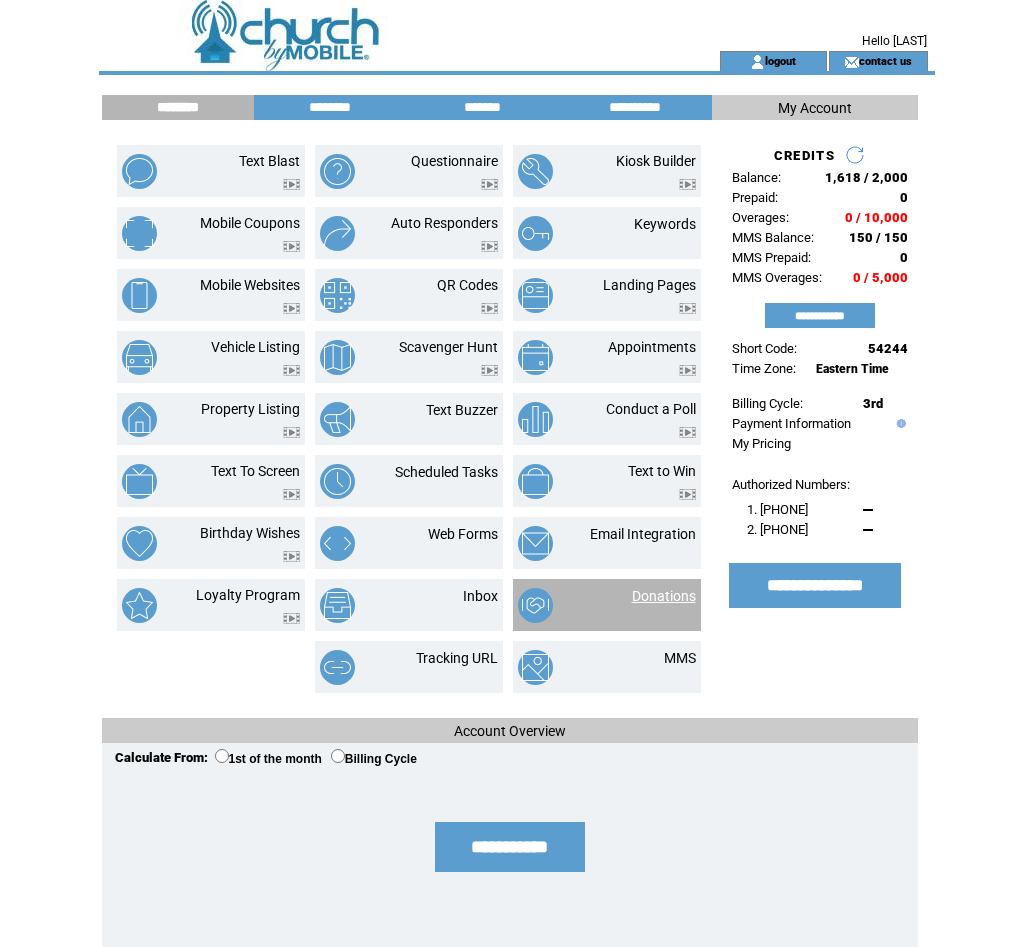 click on "Donations" at bounding box center [664, 596] 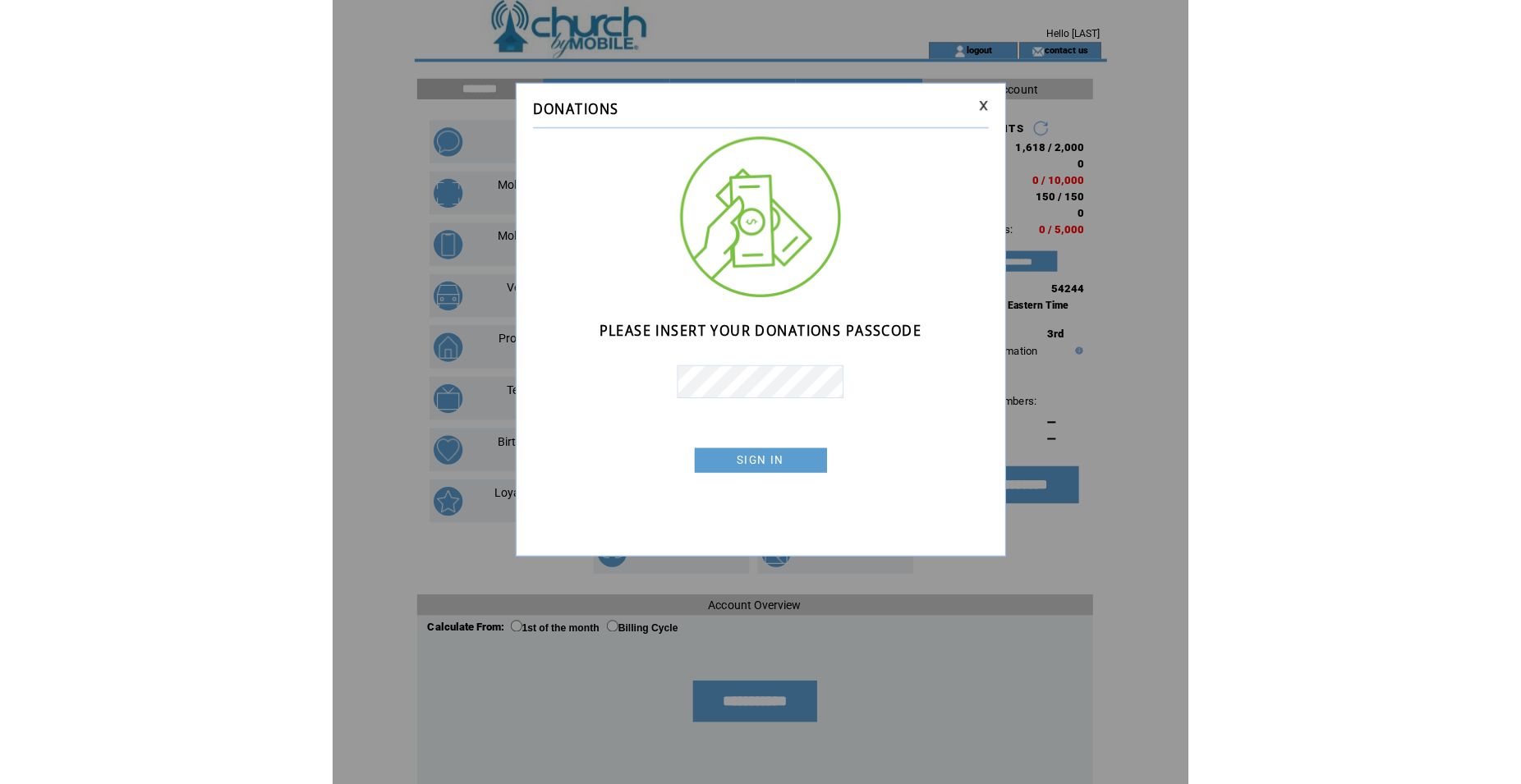 scroll, scrollTop: 0, scrollLeft: 0, axis: both 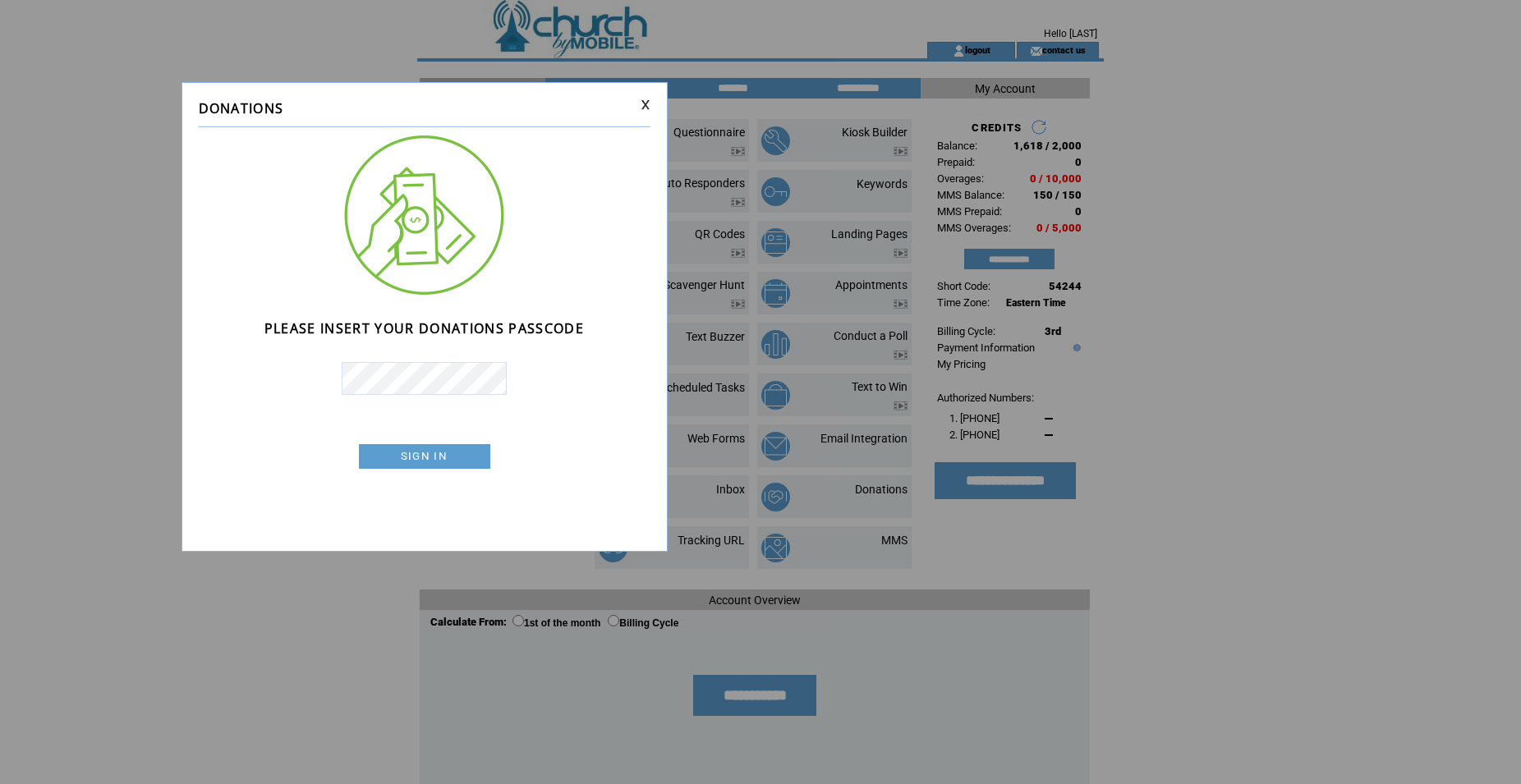 click on "SIGN IN" at bounding box center (425, 456) 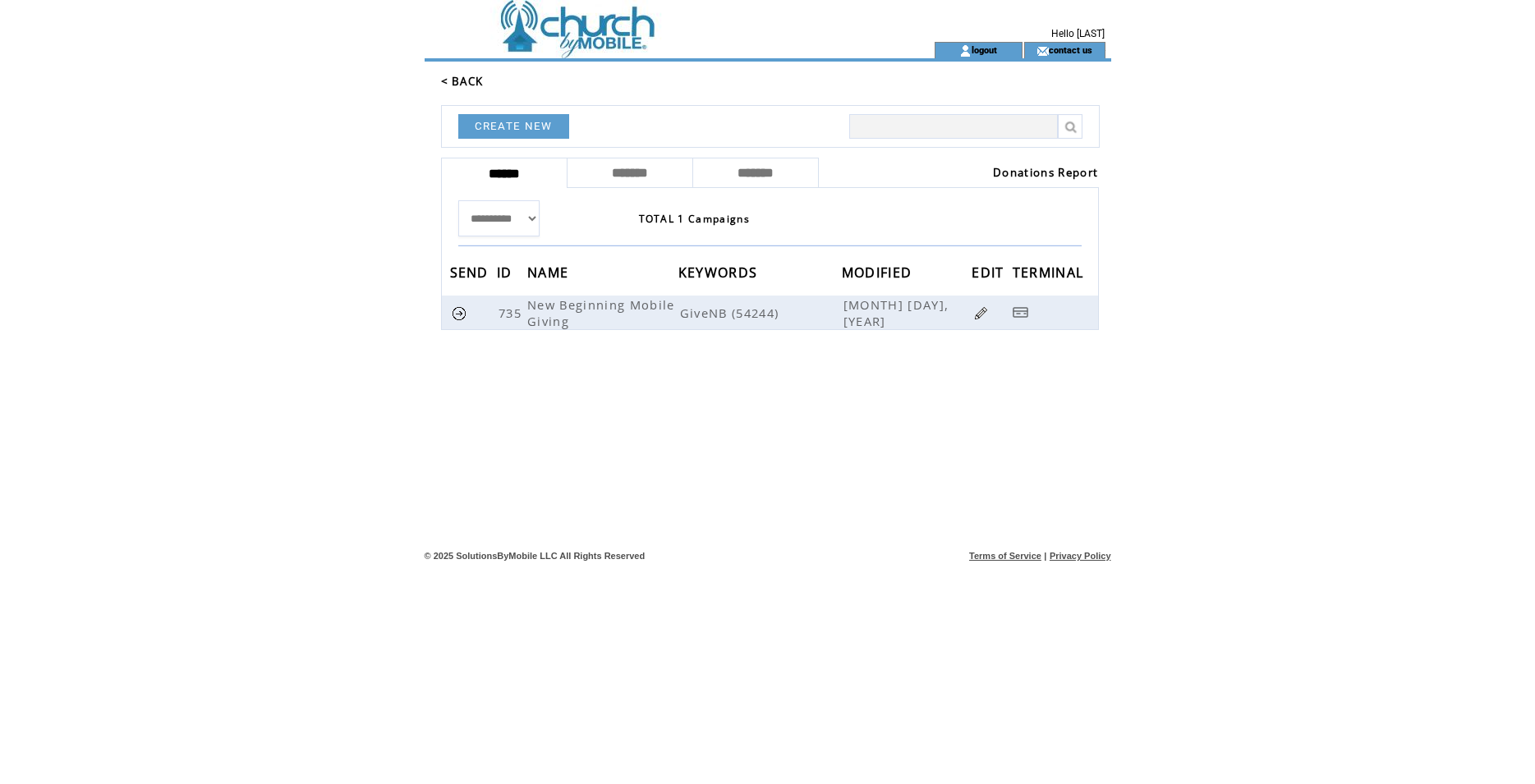 scroll, scrollTop: 0, scrollLeft: 0, axis: both 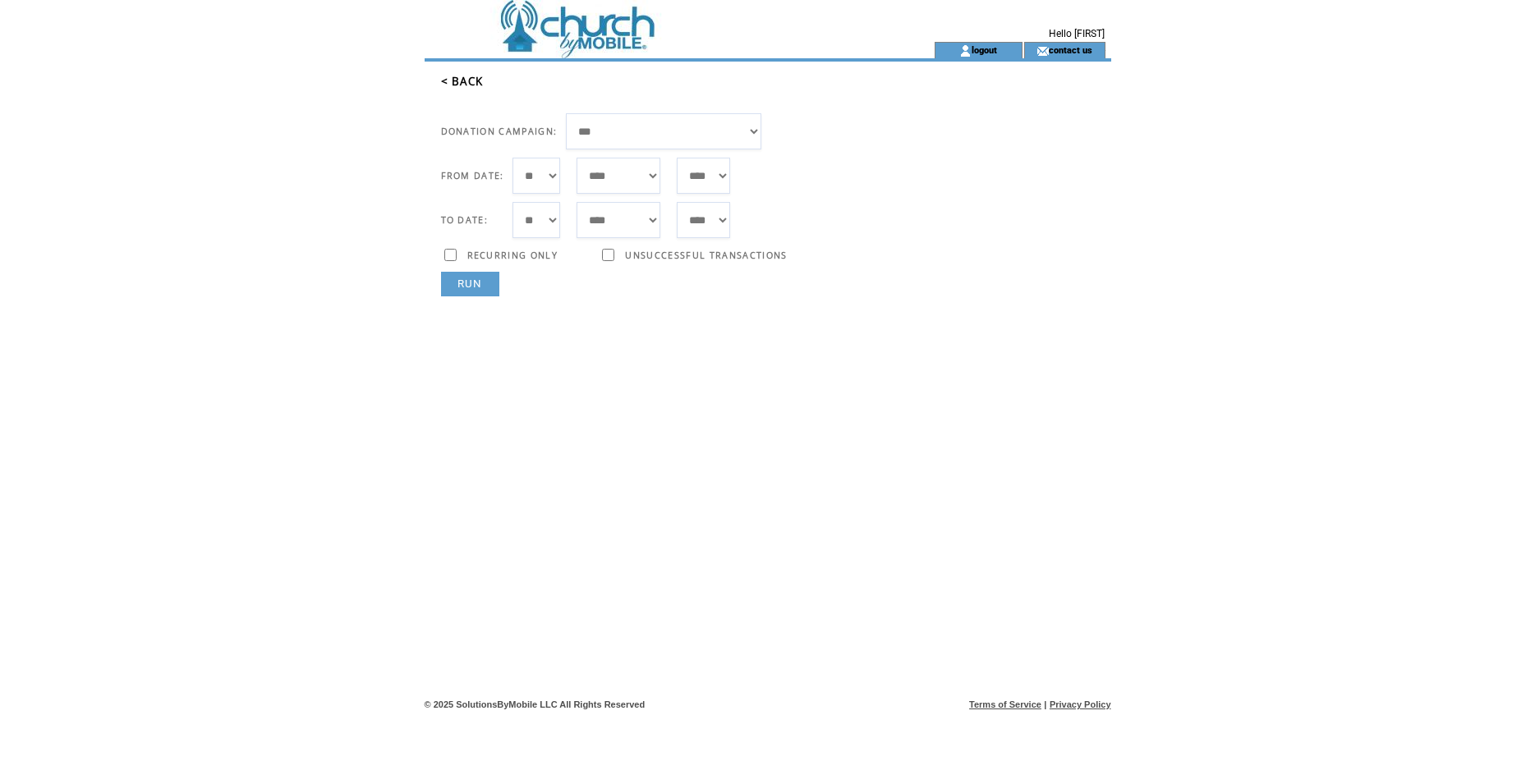 click on "**********" at bounding box center [664, 131] 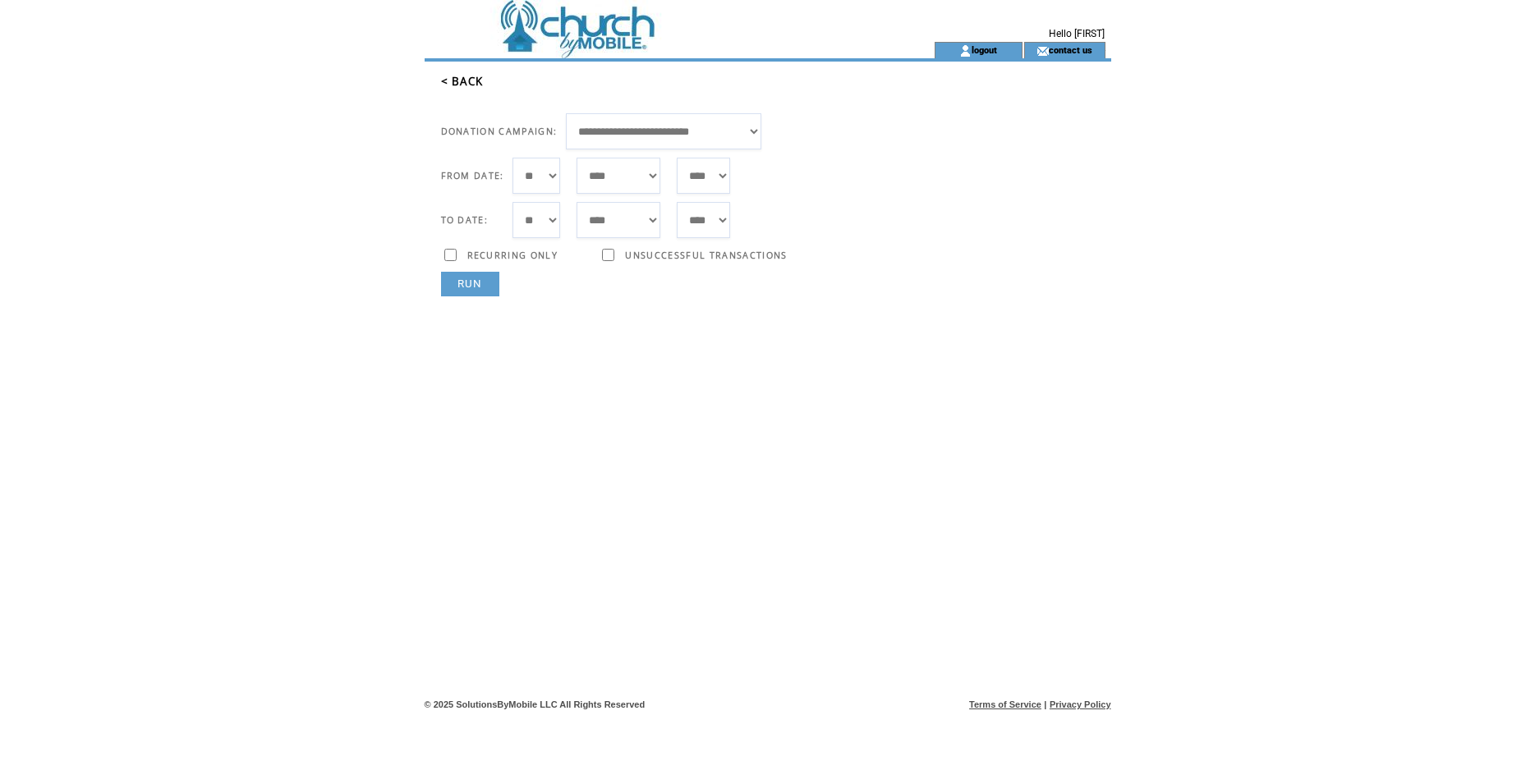 click on "*** 	 * 	 * 	 * 	 * 	 * 	 * 	 * 	 * 	 * 	 ** 	 ** 	 ** 	 ** 	 ** 	 ** 	 ** 	 ** 	 ** 	 ** 	 ** 	 ** 	 ** 	 ** 	 ** 	 ** 	 ** 	 ** 	 ** 	 ** 	 ** 	 **" at bounding box center [536, 176] 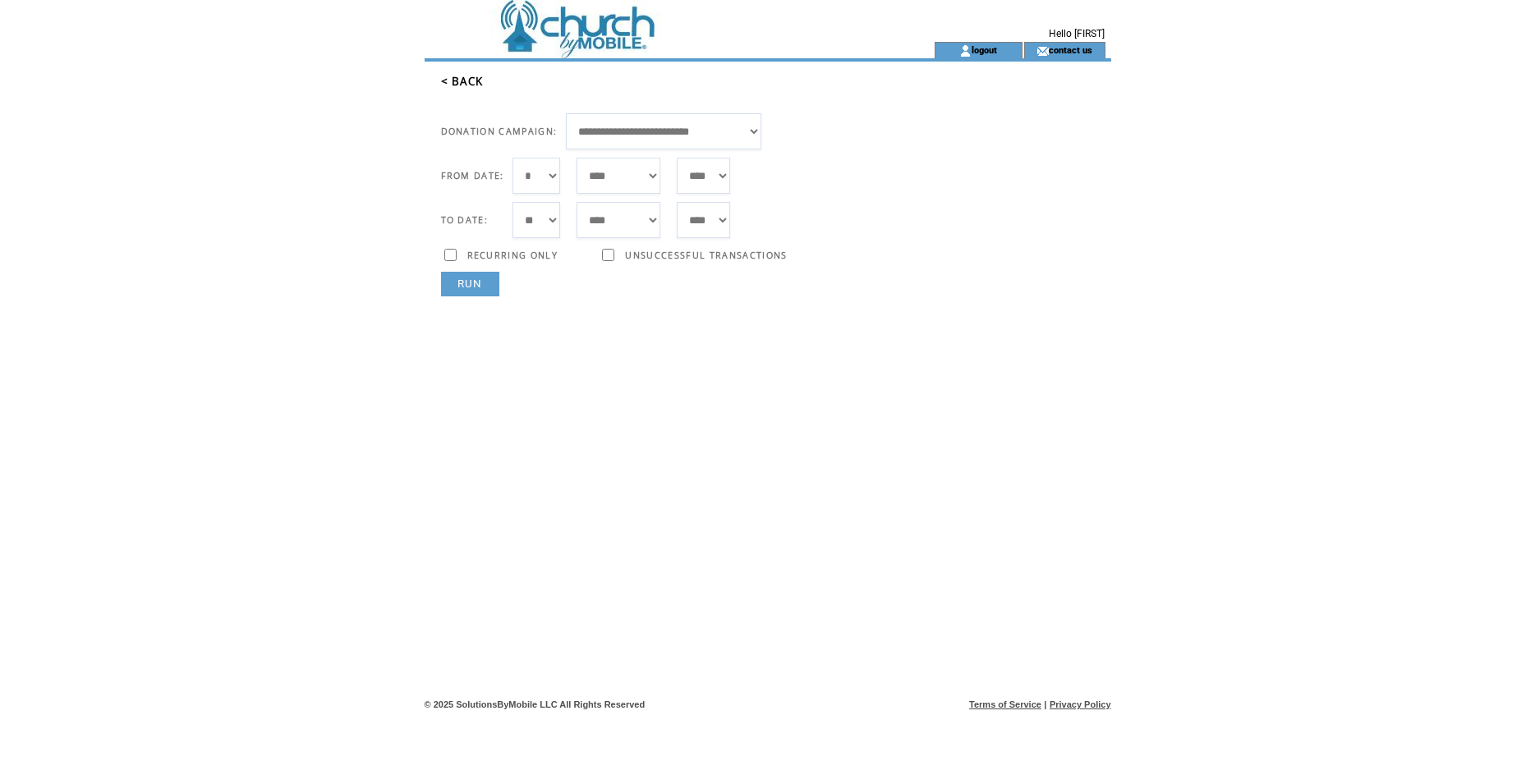 click on "***** 	 ******* 	 ******** 	 ***** 	 ***** 	 *** 	 **** 	 **** 	 ****** 	 ********* 	 ******* 	 ******** 	 ********" at bounding box center (618, 176) 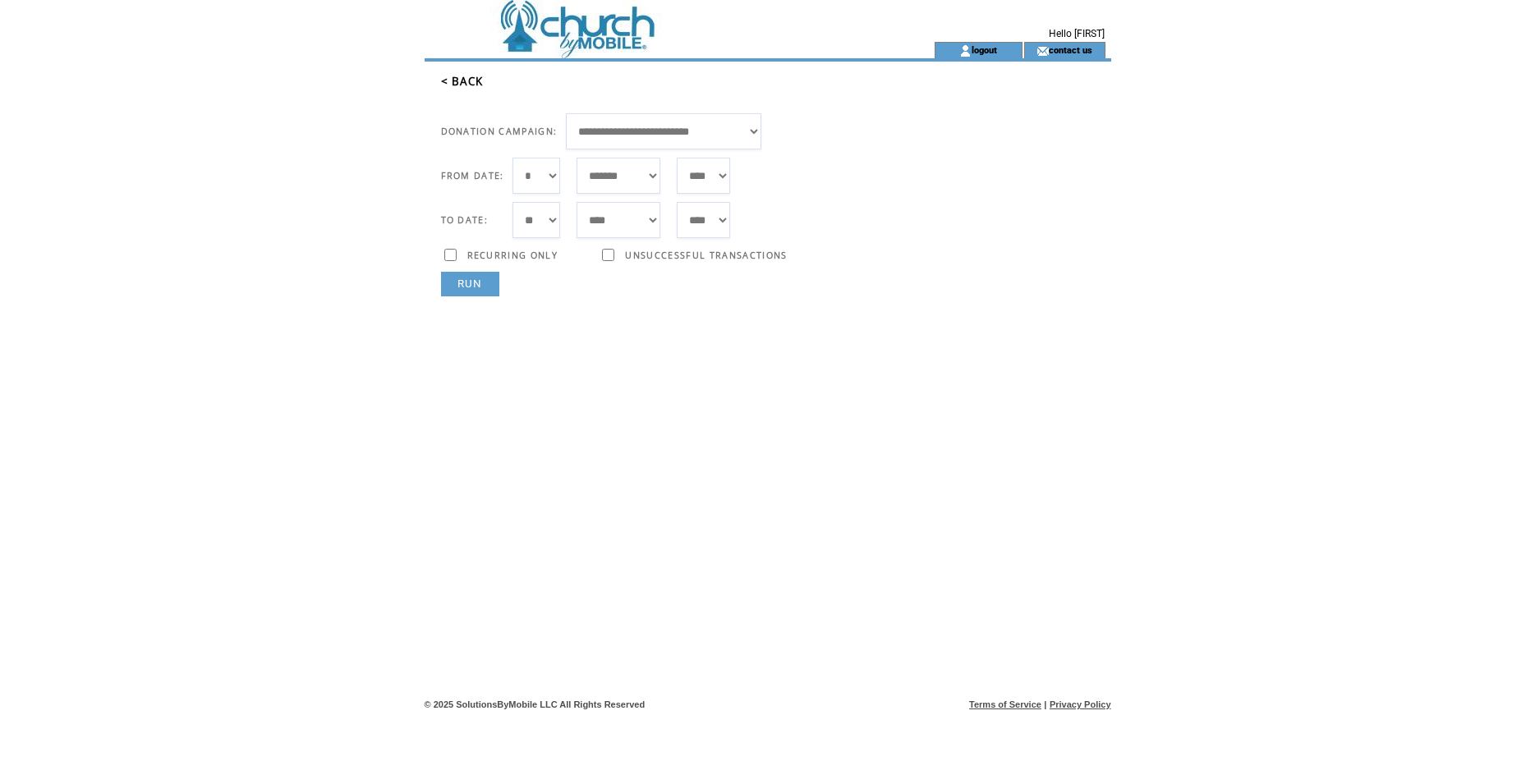 click on "****" at bounding box center [0, 0] 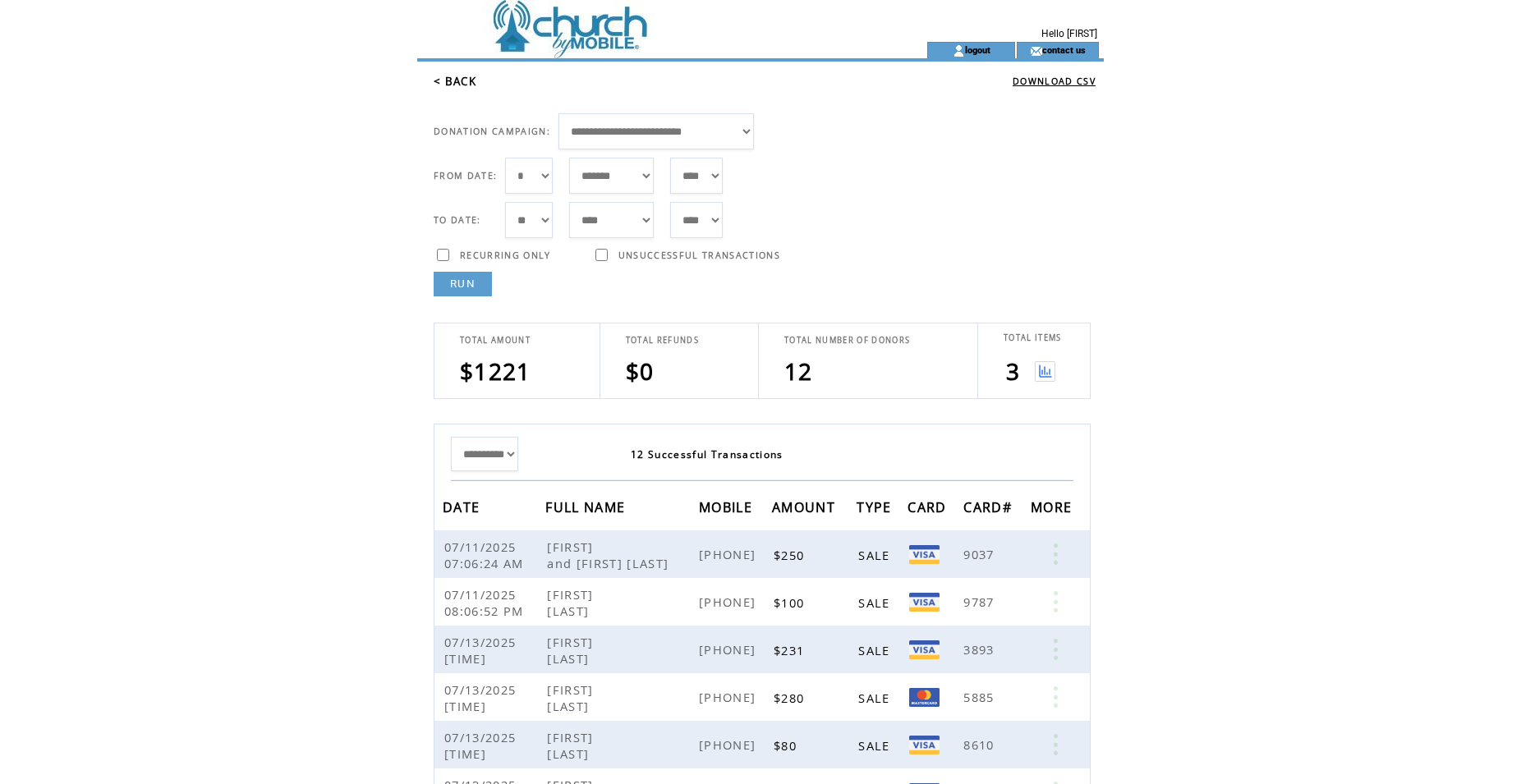 click at bounding box center (1045, 371) 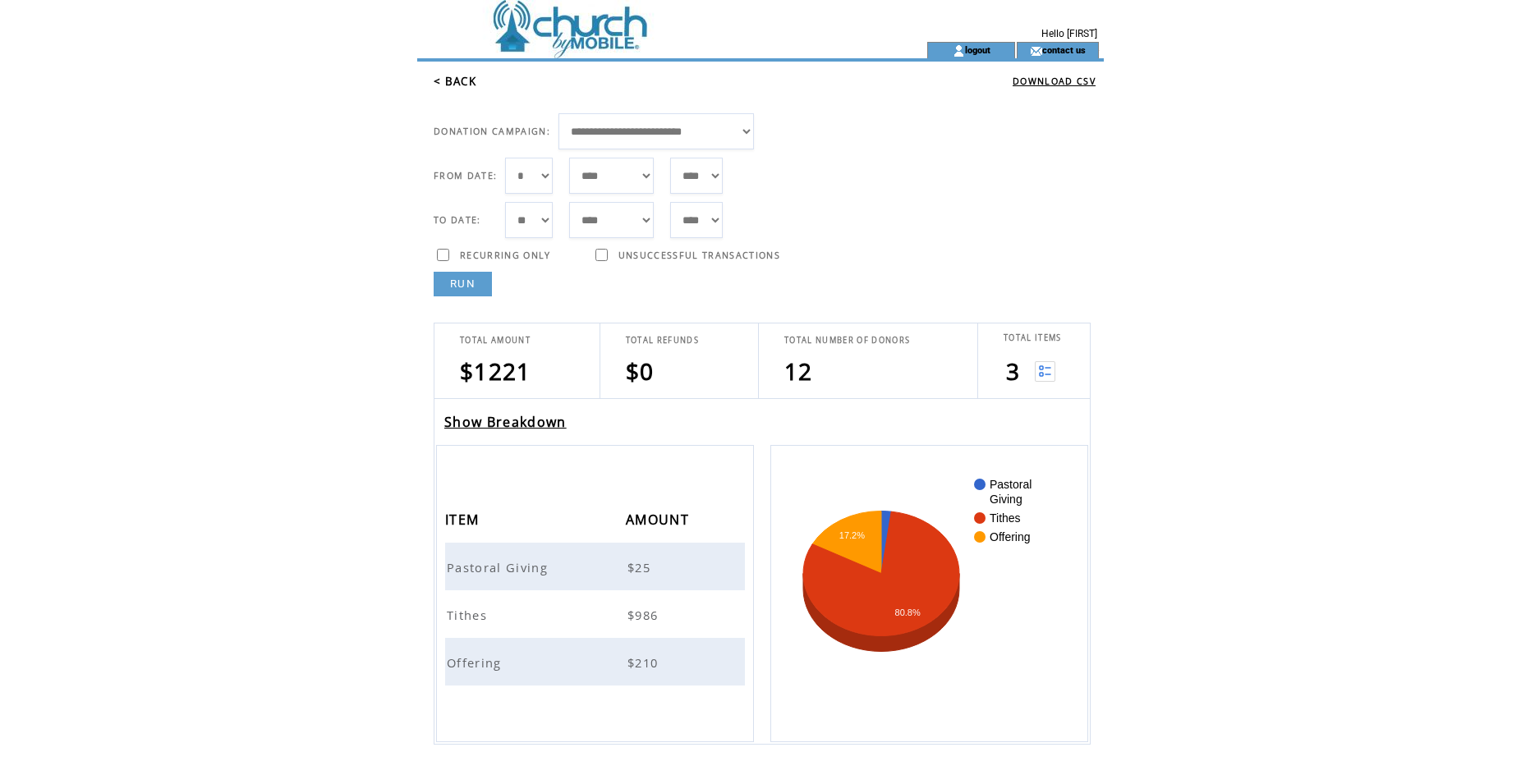 scroll, scrollTop: 0, scrollLeft: 0, axis: both 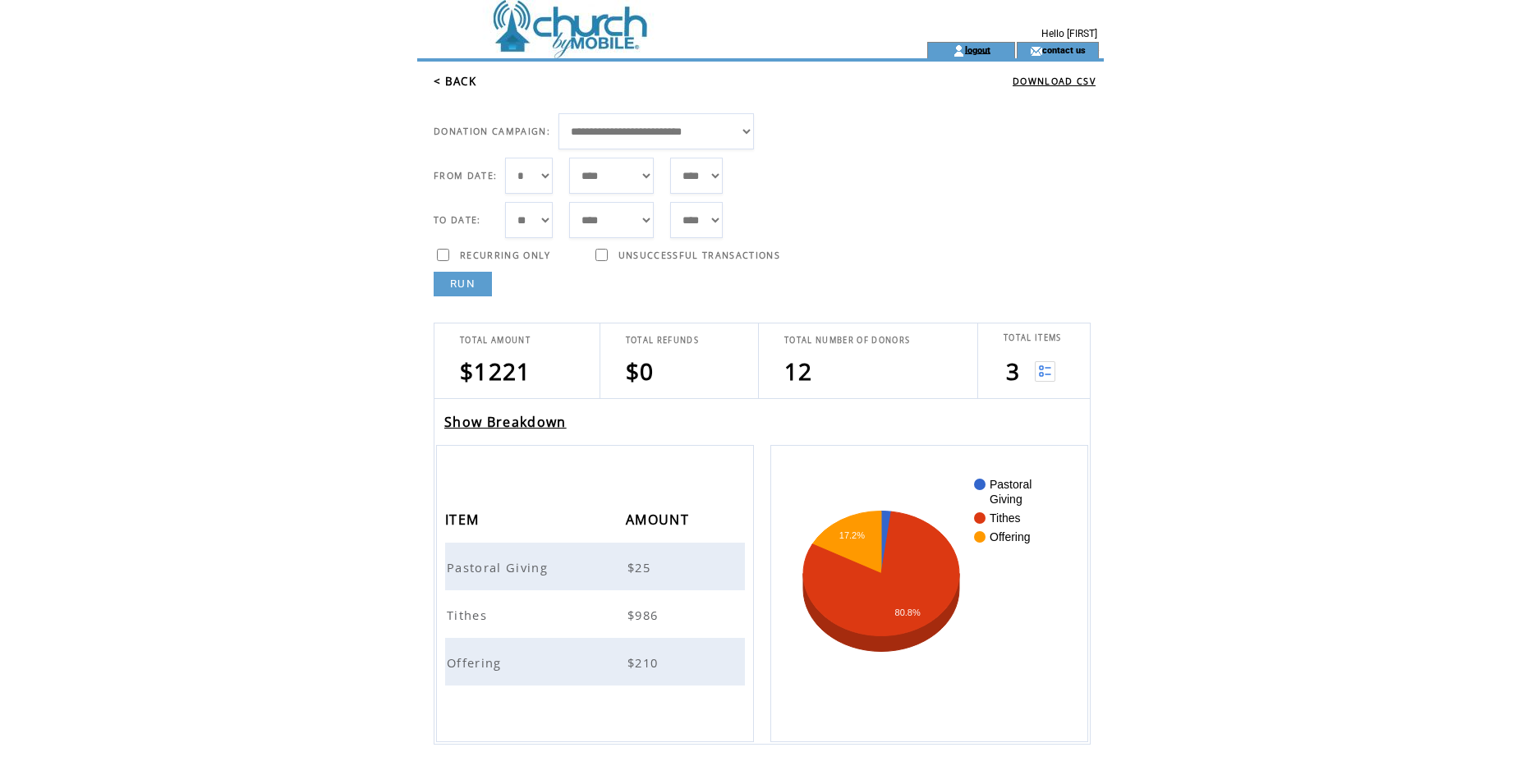 click on "logout" at bounding box center (977, 49) 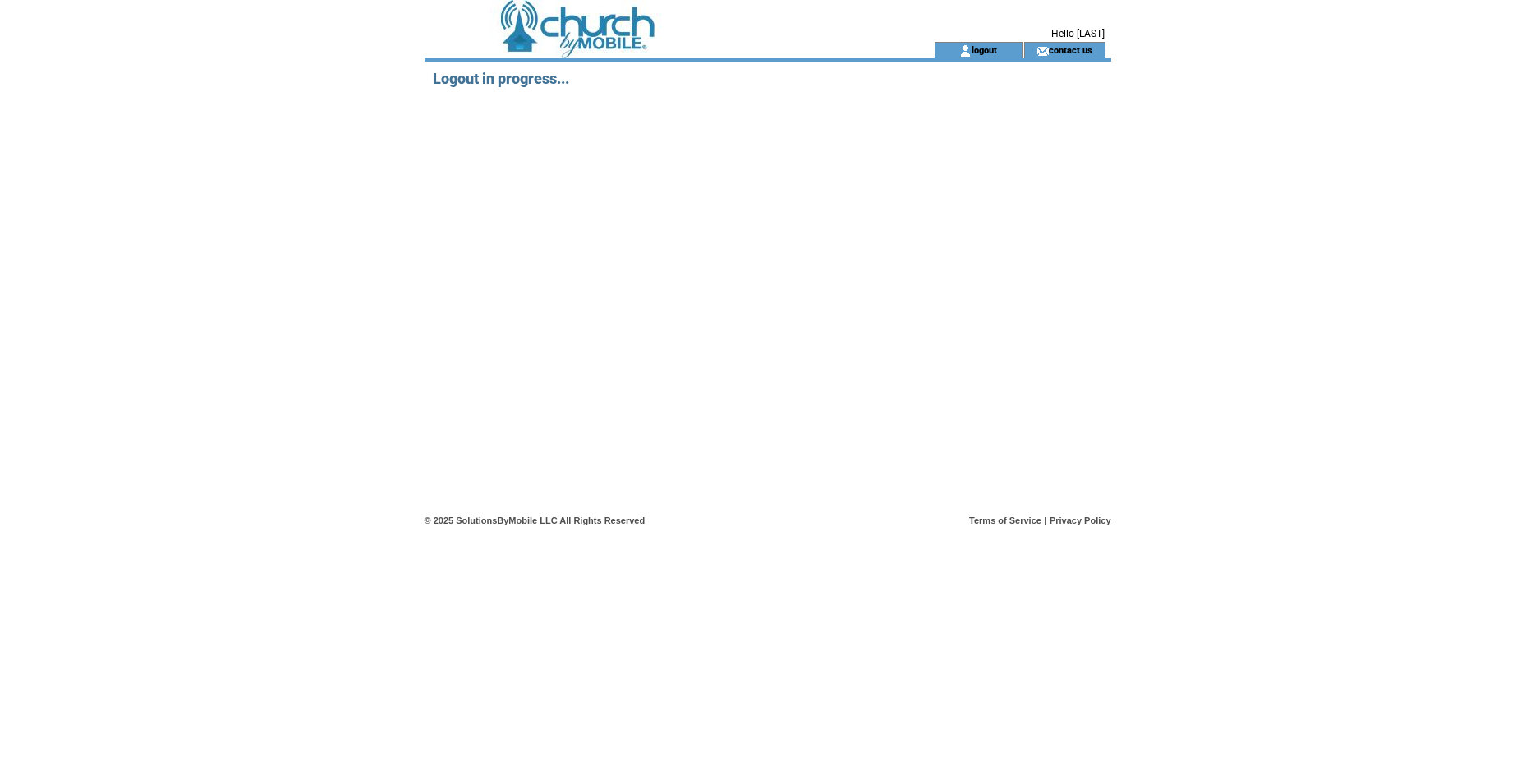 scroll, scrollTop: 0, scrollLeft: 0, axis: both 